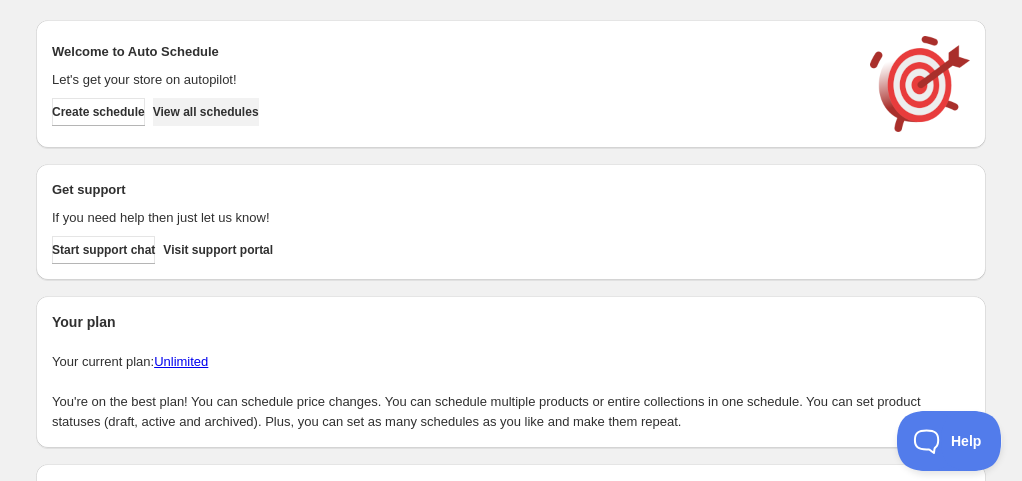 scroll, scrollTop: 0, scrollLeft: 0, axis: both 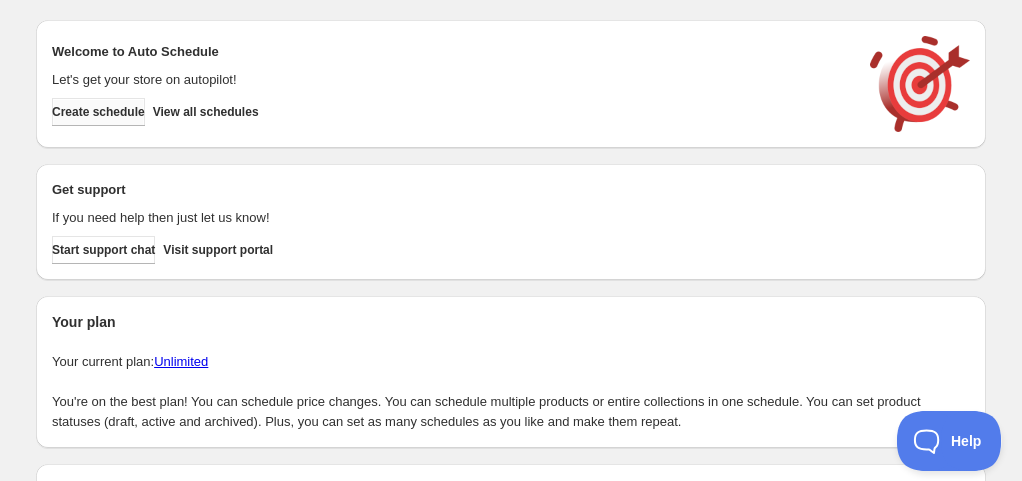 click on "Create schedule" at bounding box center (98, 112) 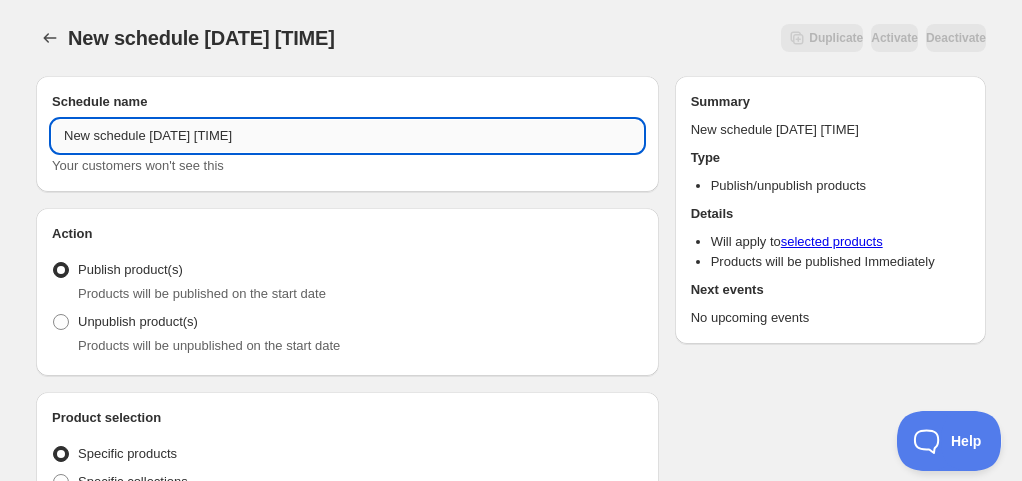 click on "New schedule [DATE] [TIME]" at bounding box center (347, 136) 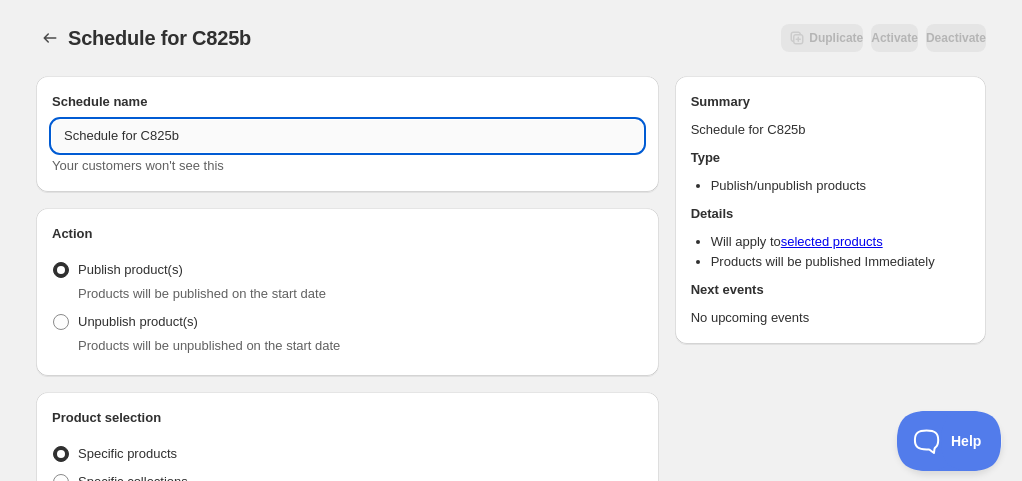 drag, startPoint x: 140, startPoint y: 138, endPoint x: 284, endPoint y: 138, distance: 144 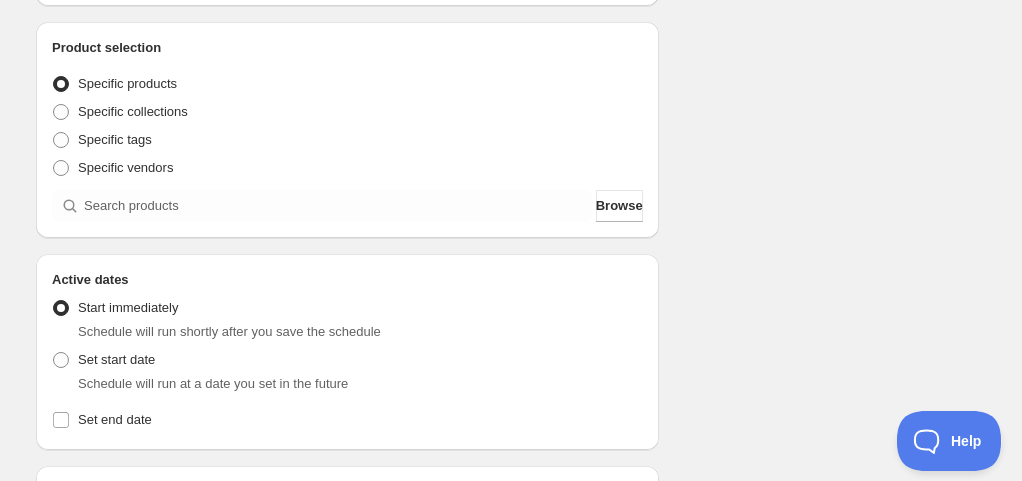 scroll, scrollTop: 400, scrollLeft: 0, axis: vertical 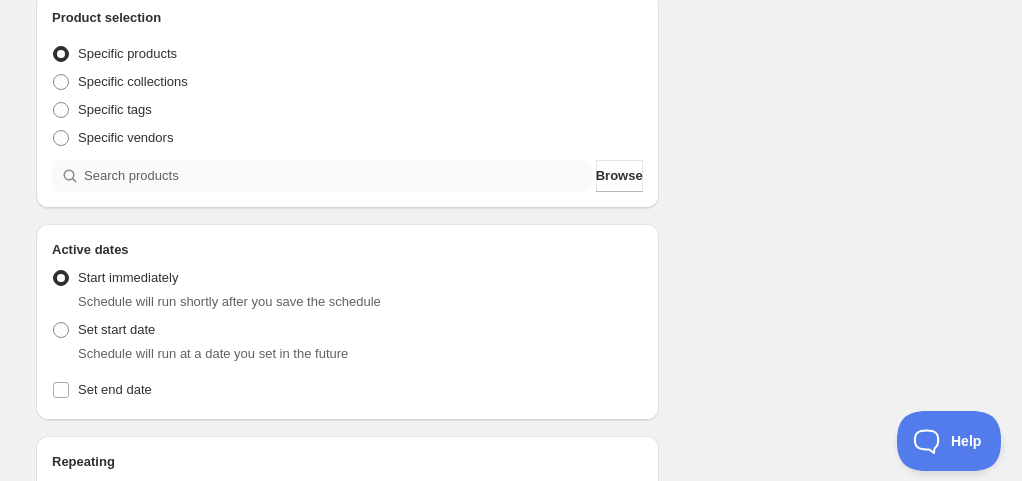 type on "Schedule for C825b" 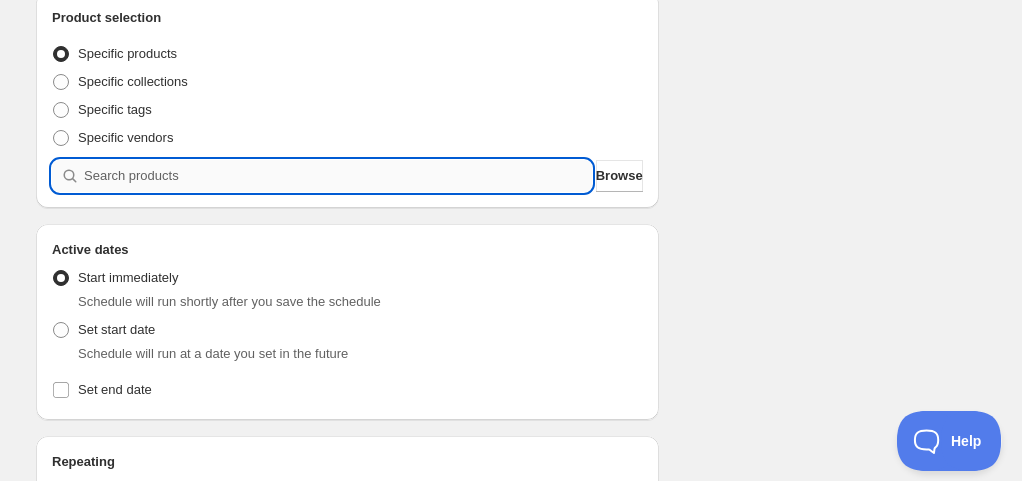 click at bounding box center (338, 176) 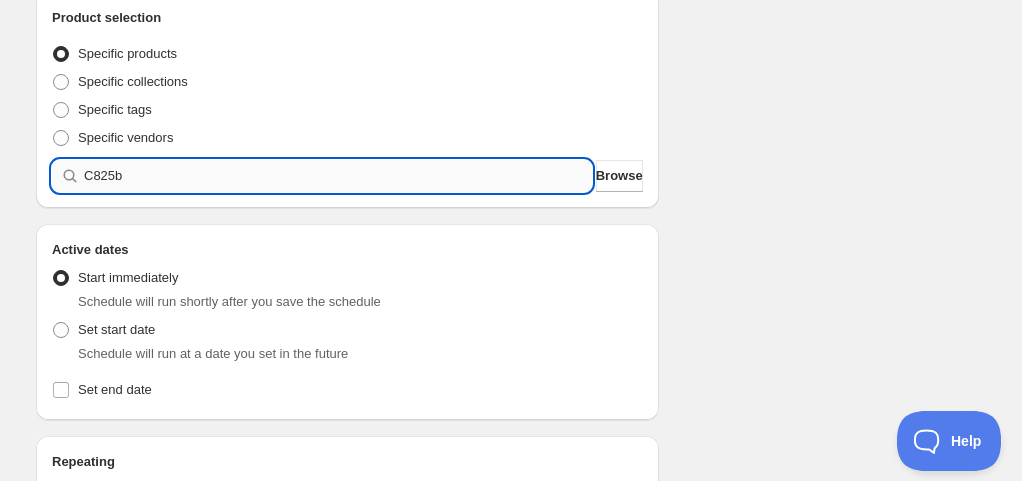 type 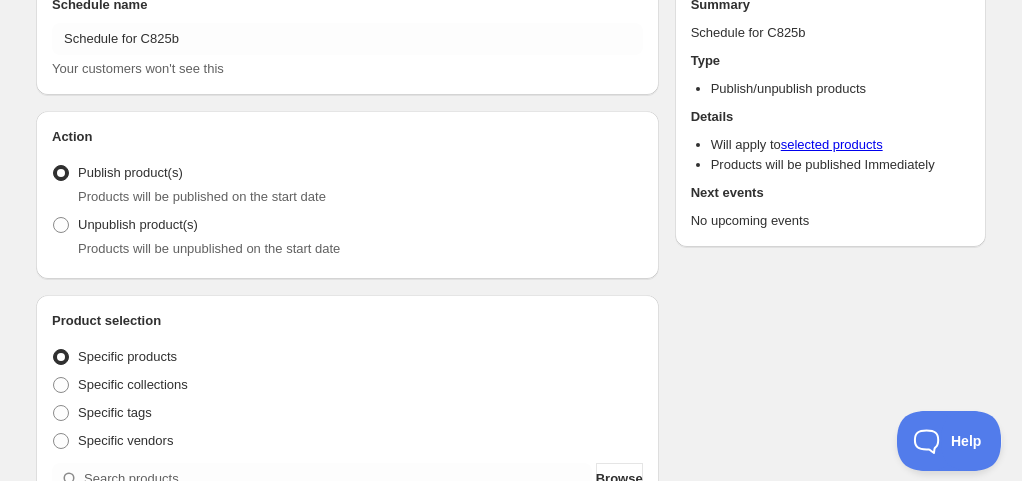 scroll, scrollTop: 0, scrollLeft: 0, axis: both 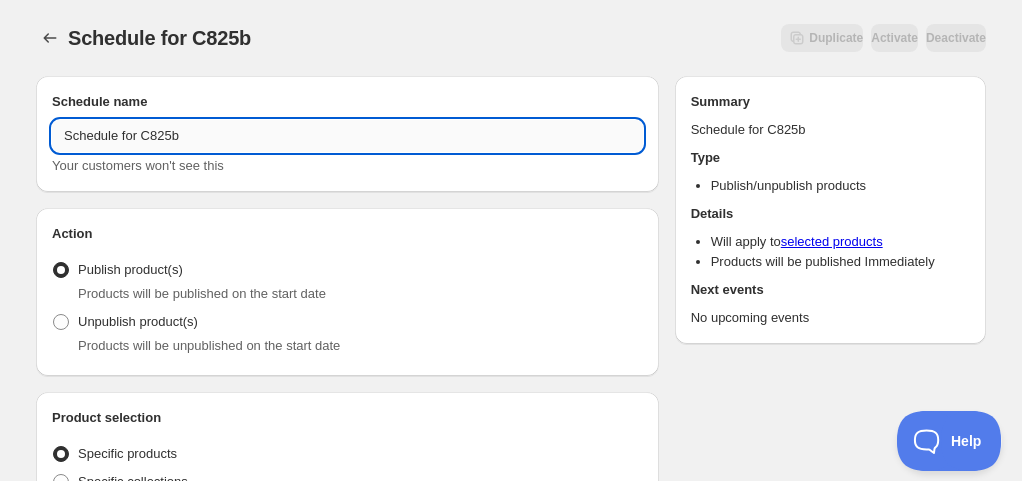 click on "Schedule for C825b" at bounding box center [347, 136] 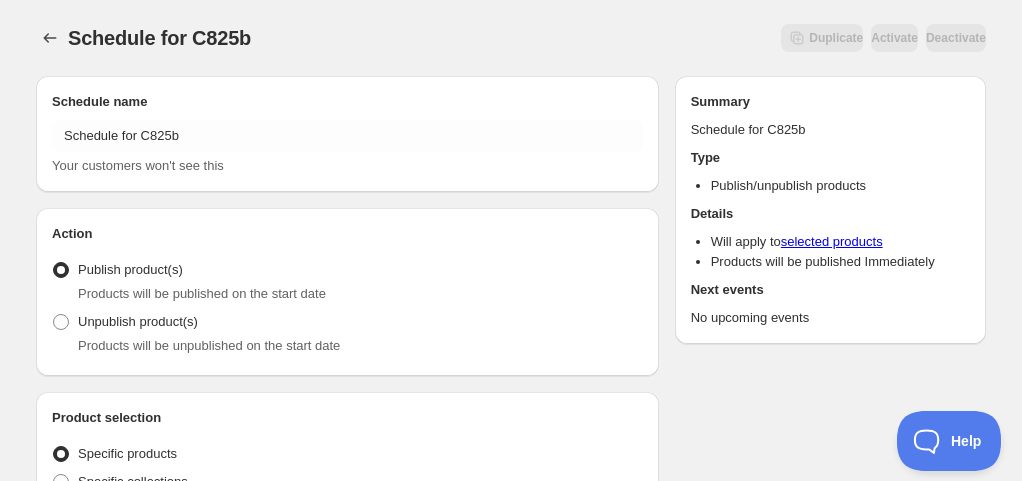 click on "Schedule name" at bounding box center (347, 102) 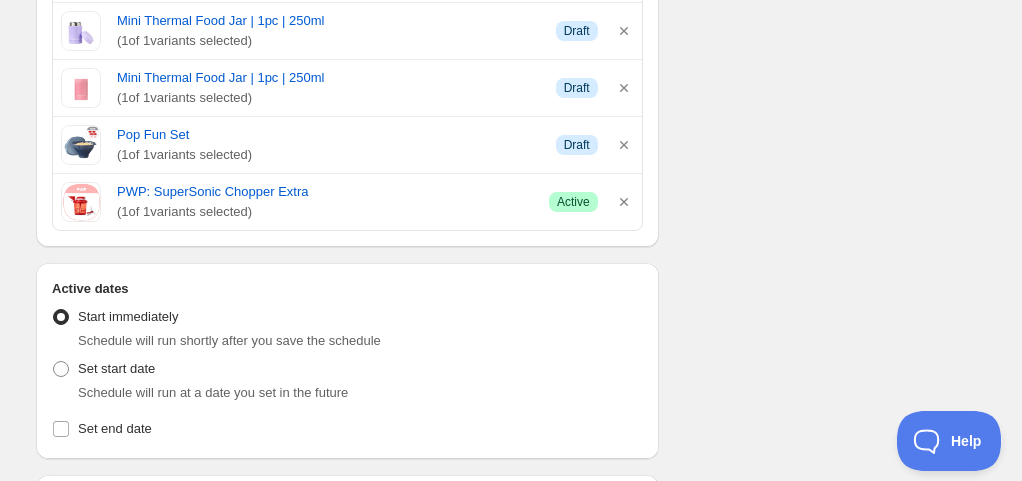 scroll, scrollTop: 1300, scrollLeft: 0, axis: vertical 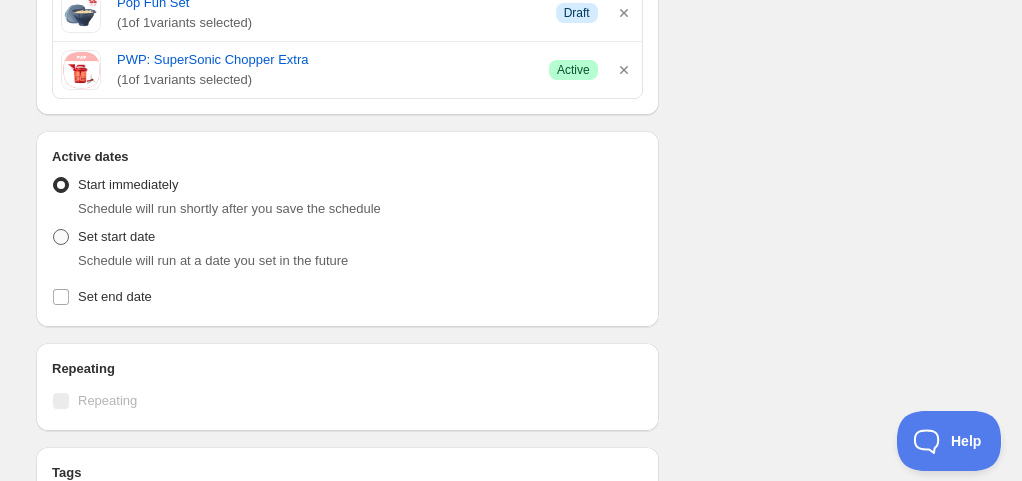 click on "Set start date" at bounding box center [116, 236] 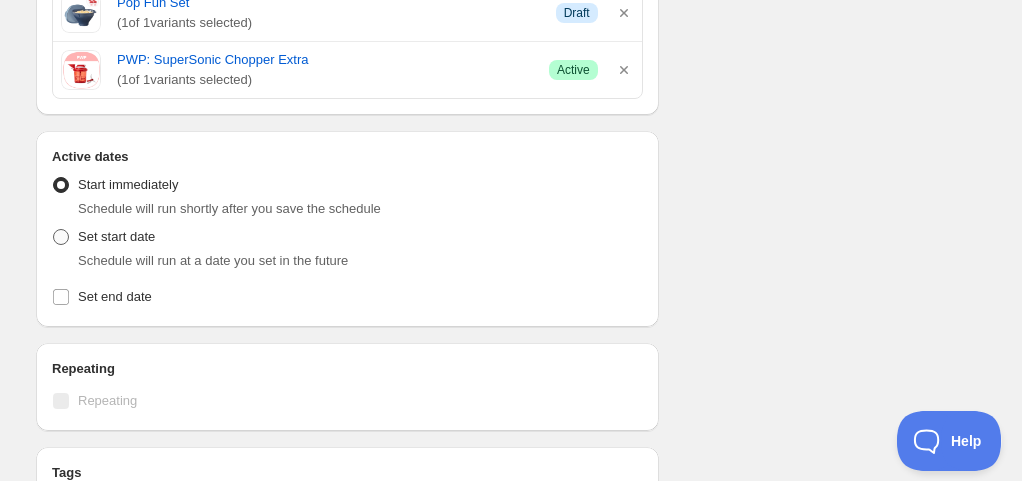 radio on "true" 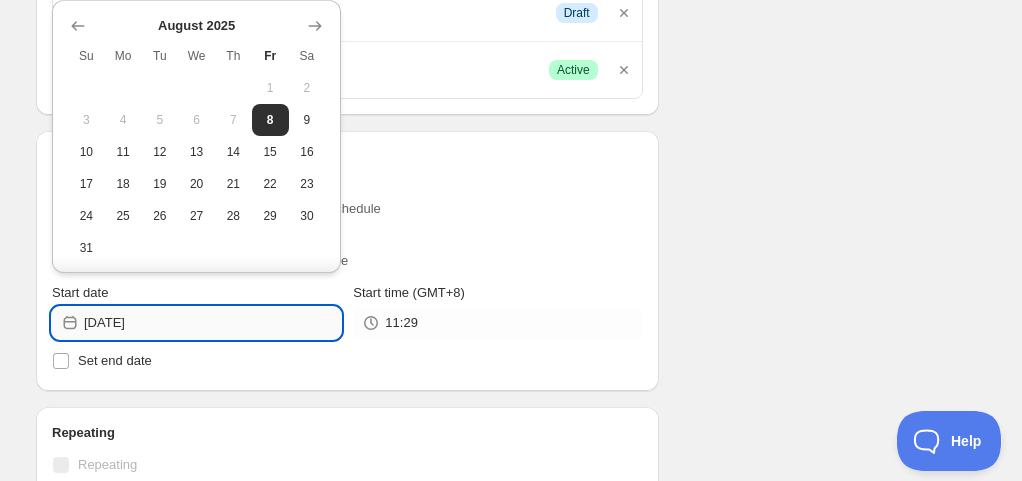 click on "[DATE]" at bounding box center [212, 323] 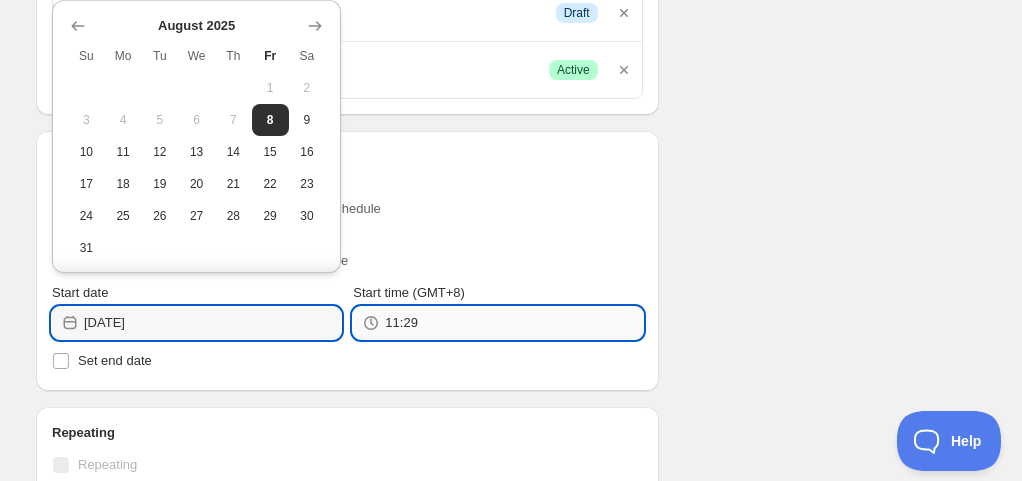 click on "11:29" at bounding box center (513, 323) 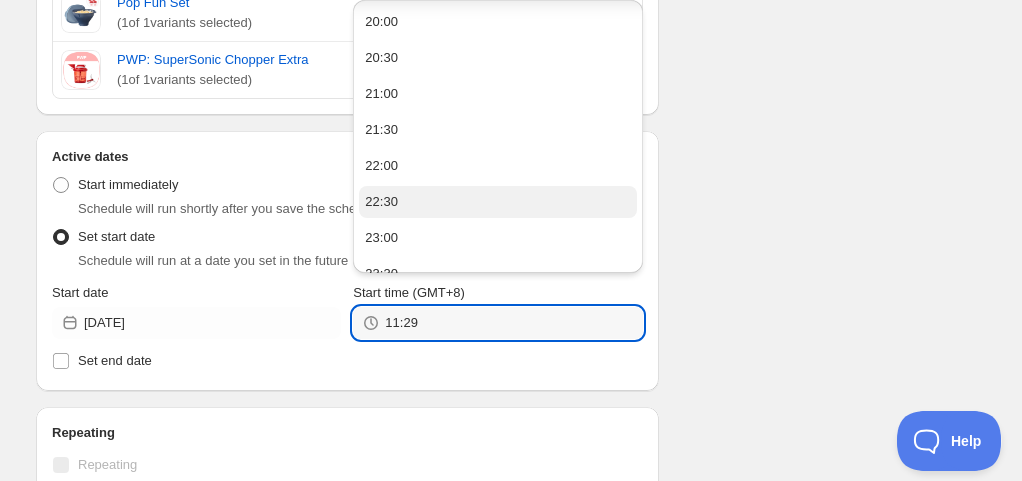 scroll, scrollTop: 670, scrollLeft: 0, axis: vertical 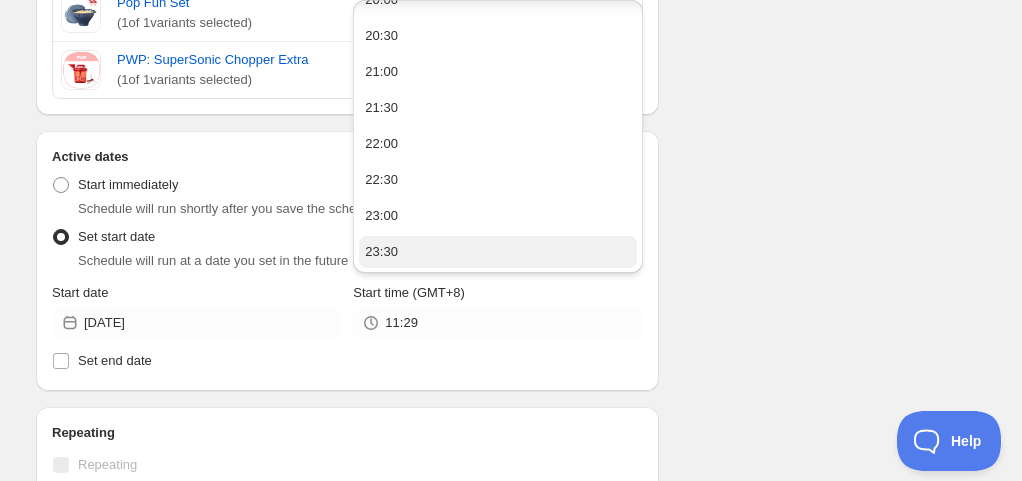 click on "23:30" at bounding box center (497, 252) 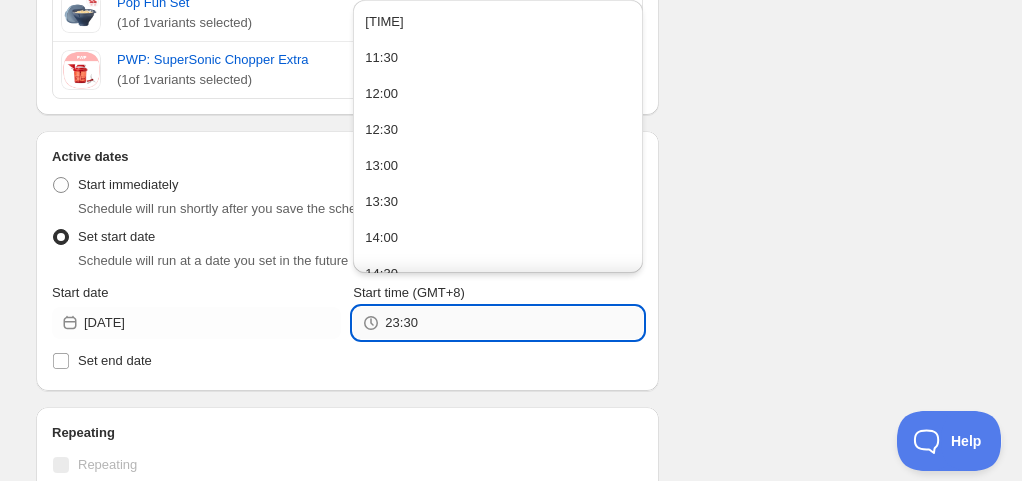drag, startPoint x: 406, startPoint y: 314, endPoint x: 426, endPoint y: 316, distance: 20.09975 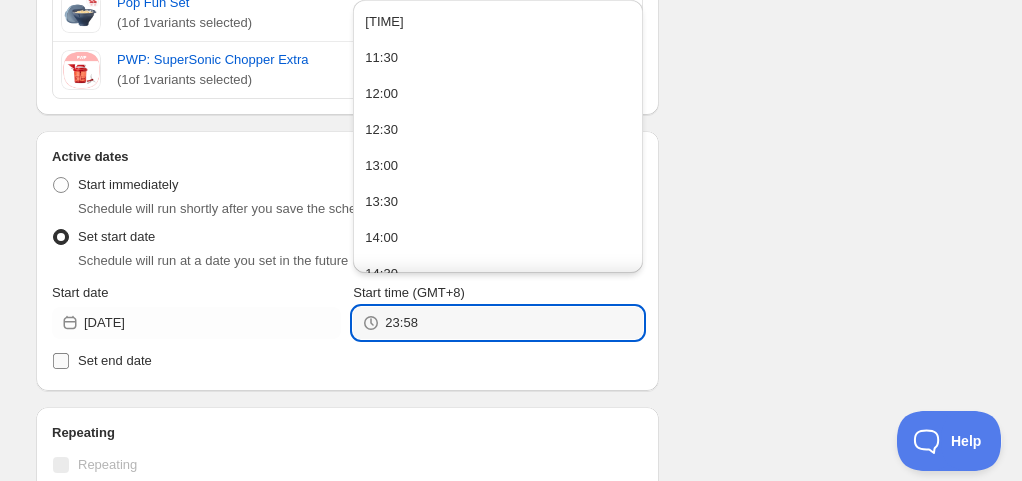 type on "23:58" 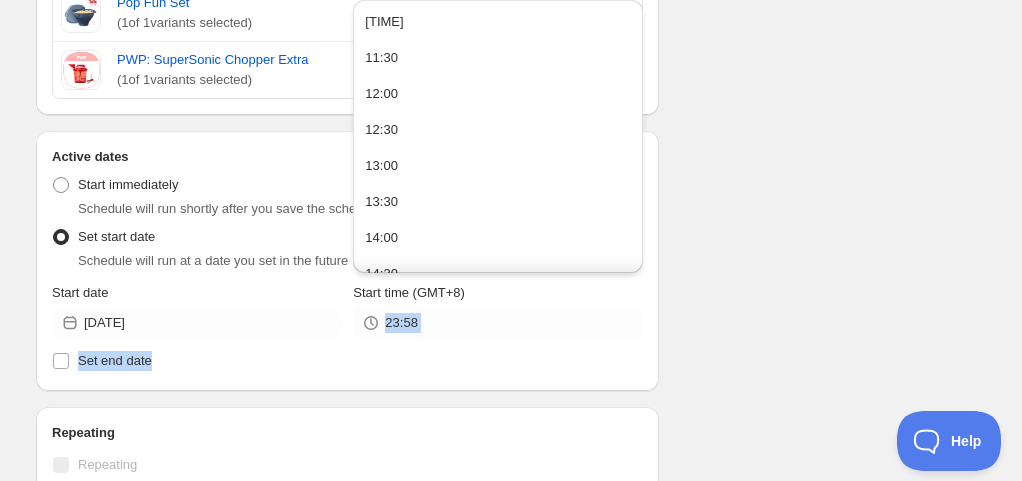 click on "Active Date Type Start immediately Schedule will run shortly after you save the schedule Set start date Schedule will run at a date you set in the future Start date [DATE] Start time (GMT+8) [TIME] Set end date" at bounding box center (347, 271) 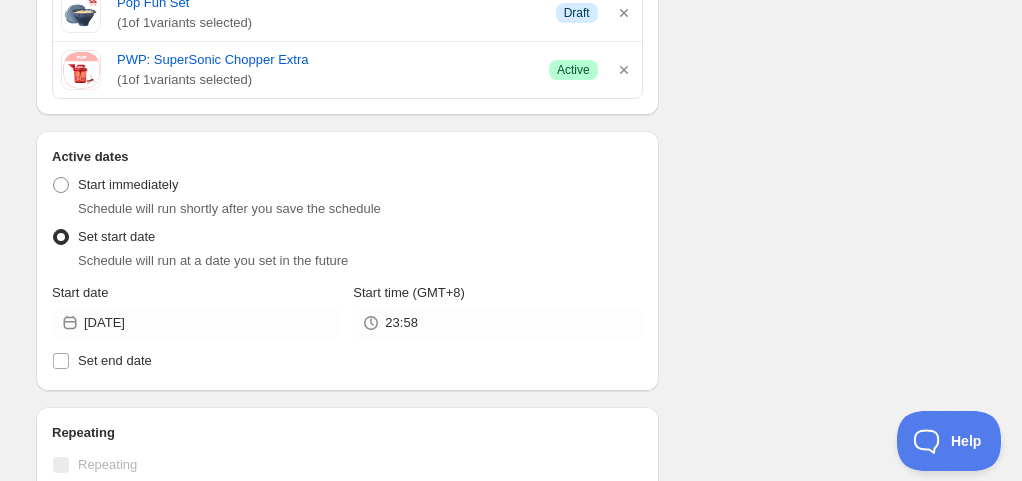 click on "Schedule name Schedule for C825b Your customers won't see this Action Action Publish product(s) Products will be published on the start date Unpublish product(s) Products will be unpublished on the start date Product selection Entity type Specific products Specific collections Specific tags Specific vendors Browse Cubix Square Set ( [NUM] of [NUM] variants selected) Info Draft Cubix Square | 1pc | 1.8L ( [NUM] of [NUM] variants selected) Info Draft Cubix Square | 1pc | 1L ( [NUM] of [NUM] variants selected) Info Draft Cubix Square | 1pc | 650ml ( [NUM] of [NUM] variants selected) Info Draft Divided Lunch Box Squares | 1pc | 550ml ( [NUM] of [NUM] variants selected) Info Draft Divided Lunch Box Squares | 1pc | 550ml ( [NUM] of [NUM] variants selected) Info Draft Giant Eco Bottle with Handle | 1pc | 2L ( [NUM] of [NUM] variants selected) Info Draft Ice Cube Set ( [NUM] of [NUM] variants selected) Info Draft Mastro Frypan - 28cm ( [NUM] of [NUM] variants selected) Success Active Mastro Wok 5.2L - 32cm ( [NUM] of [NUM] variants selected) Success Active" at bounding box center [503, -93] 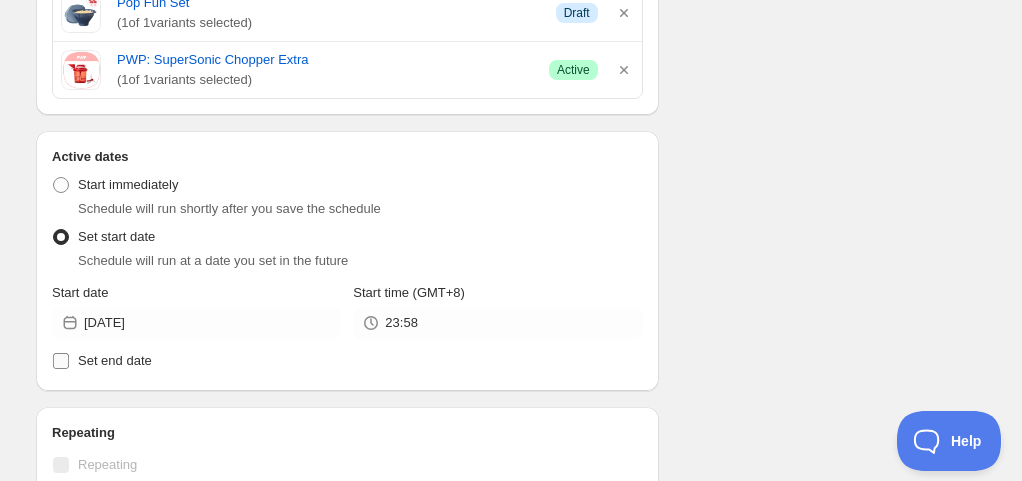click on "Set end date" at bounding box center (115, 360) 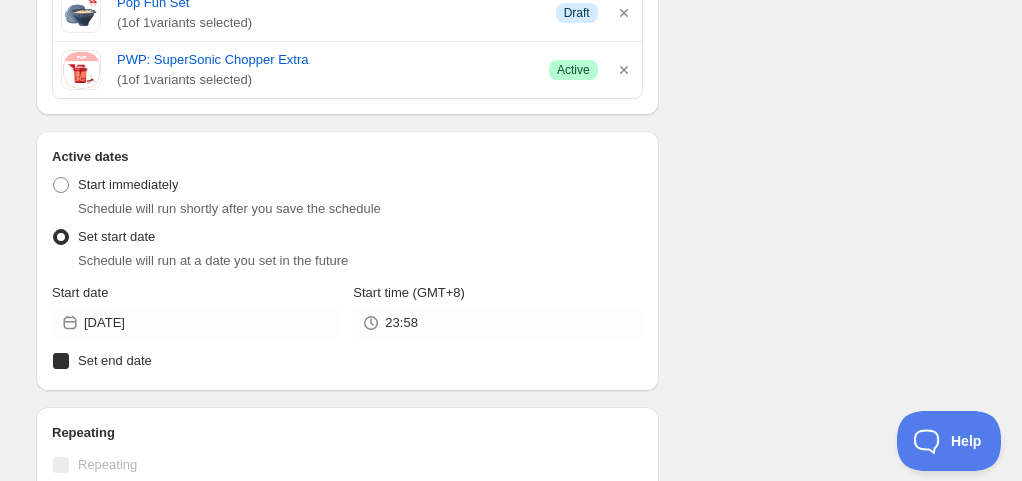 checkbox on "true" 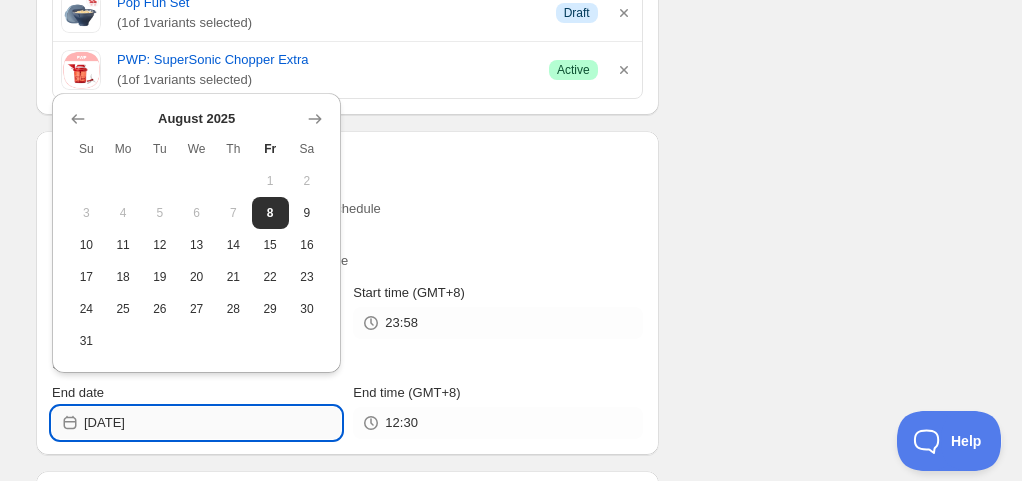 click on "[DATE]" at bounding box center (212, 423) 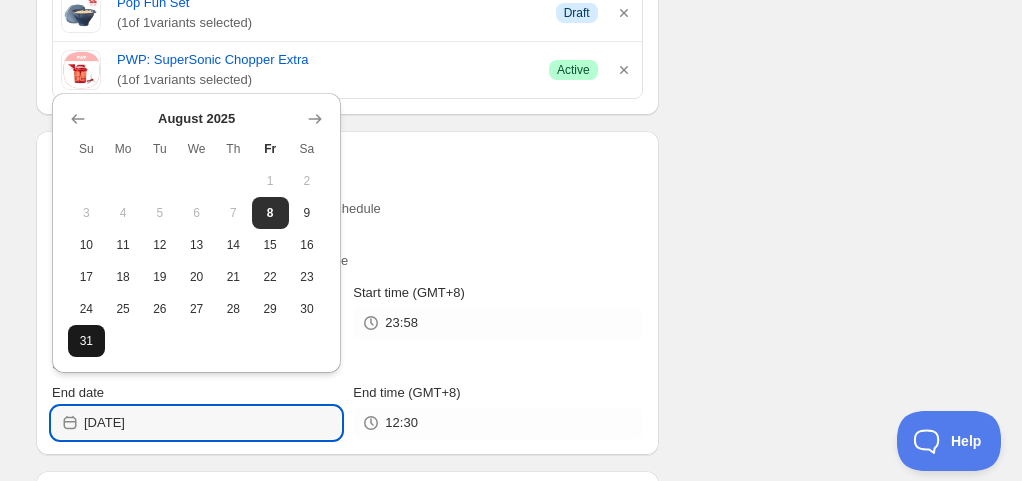 click on "31" at bounding box center (86, 341) 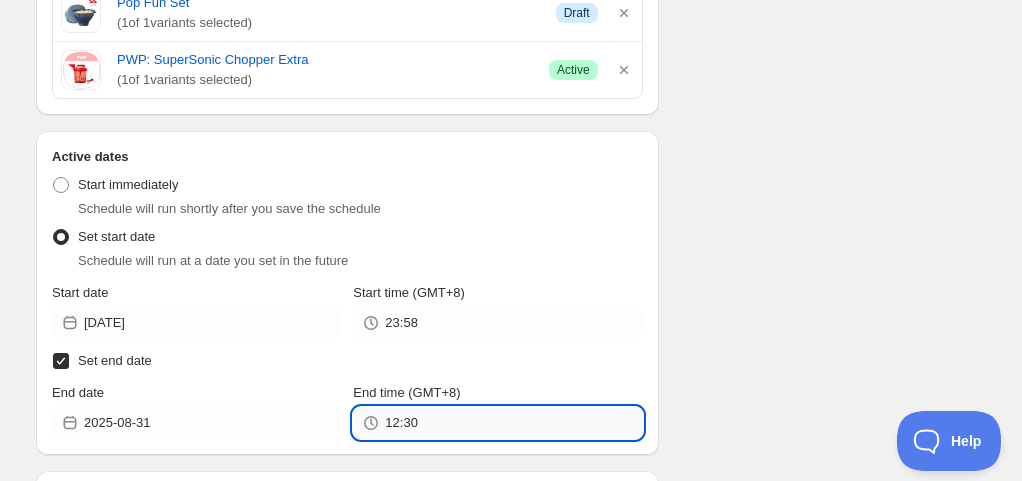 click on "12:30" at bounding box center (513, 423) 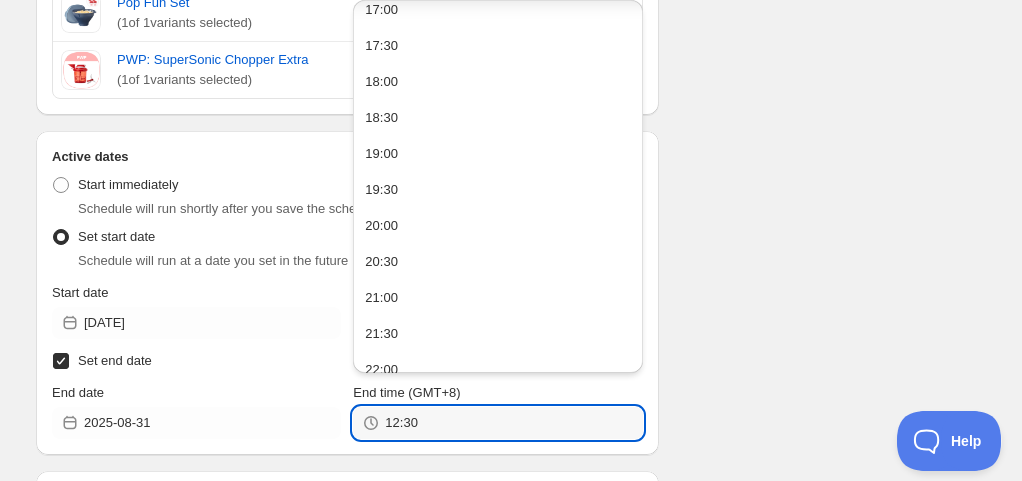 scroll, scrollTop: 1362, scrollLeft: 0, axis: vertical 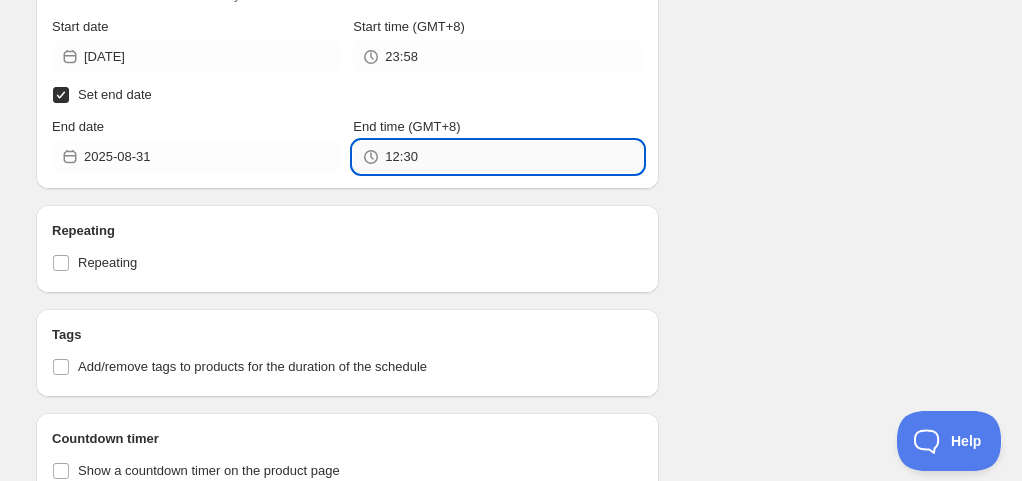 click on "12:30" at bounding box center [513, 157] 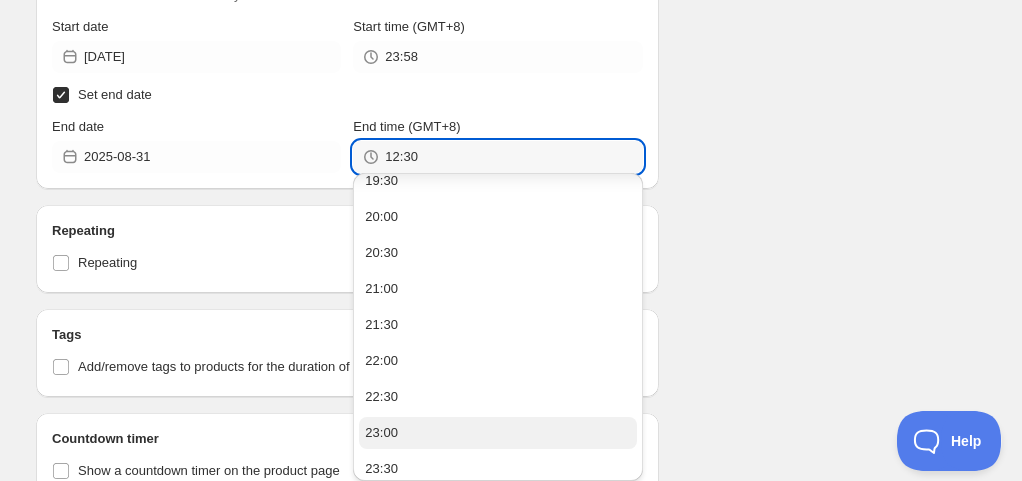 scroll, scrollTop: 1428, scrollLeft: 0, axis: vertical 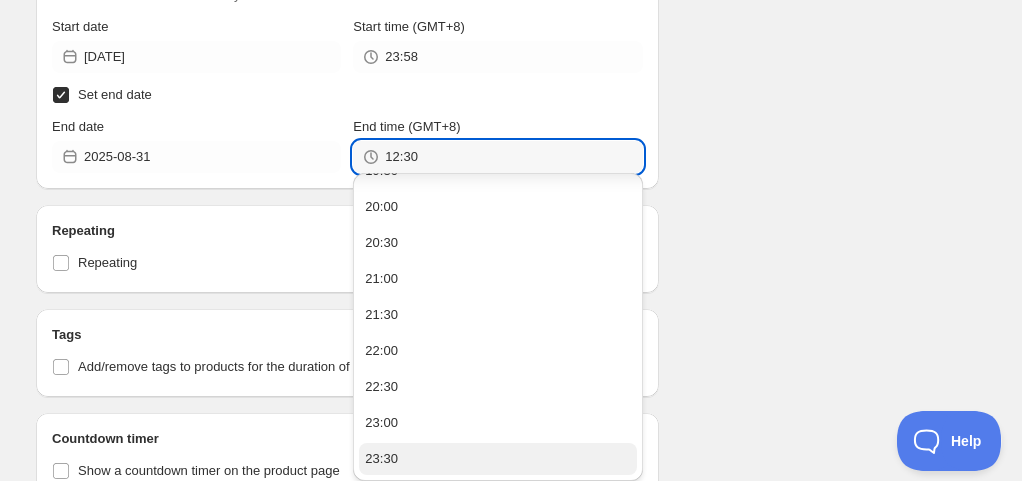 click on "23:30" at bounding box center (381, 459) 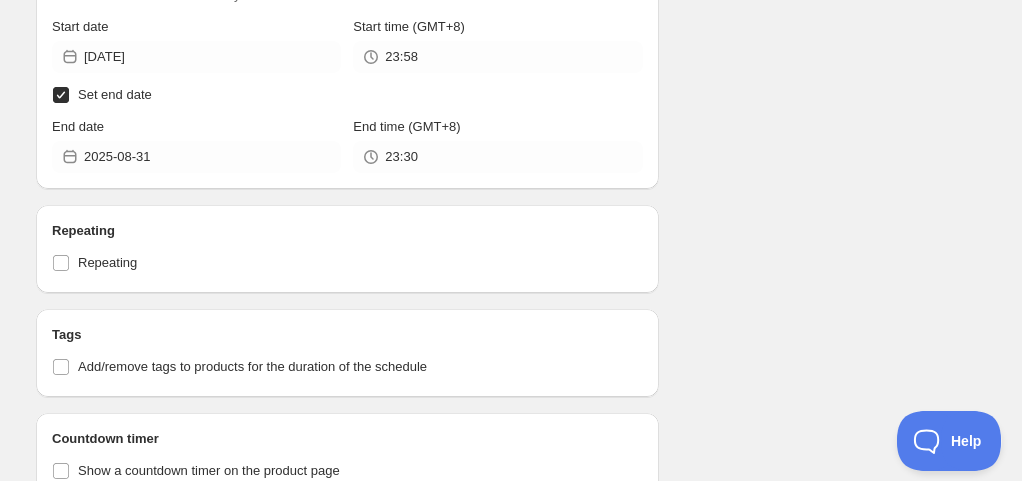 click on "Schedule name Schedule for C825b Your customers won't see this Action Action Publish product(s) Products will be published on the start date Unpublish product(s) Products will be unpublished on the start date Product selection Entity type Specific products Specific collections Specific tags Specific vendors Browse Cubix Square Set ( [NUM] of [NUM] variants selected) Info Draft Cubix Square | 1pc | 1.8L ( [NUM] of [NUM] variants selected) Info Draft Cubix Square | 1pc | 1L ( [NUM] of [NUM] variants selected) Info Draft Cubix Square | 1pc | 650ml ( [NUM] of [NUM] variants selected) Info Draft Divided Lunch Box Squares | 1pc | 550ml ( [NUM] of [NUM] variants selected) Info Draft Divided Lunch Box Squares | 1pc | 550ml ( [NUM] of [NUM] variants selected) Info Draft Giant Eco Bottle with Handle | 1pc | 2L ( [NUM] of [NUM] variants selected) Info Draft Ice Cube Set ( [NUM] of [NUM] variants selected) Info Draft Mastro Frypan - 28cm ( [NUM] of [NUM] variants selected) Success Active Mastro Wok 5.2L - 32cm ( [NUM] of [NUM] variants selected) Success Active" at bounding box center (503, -279) 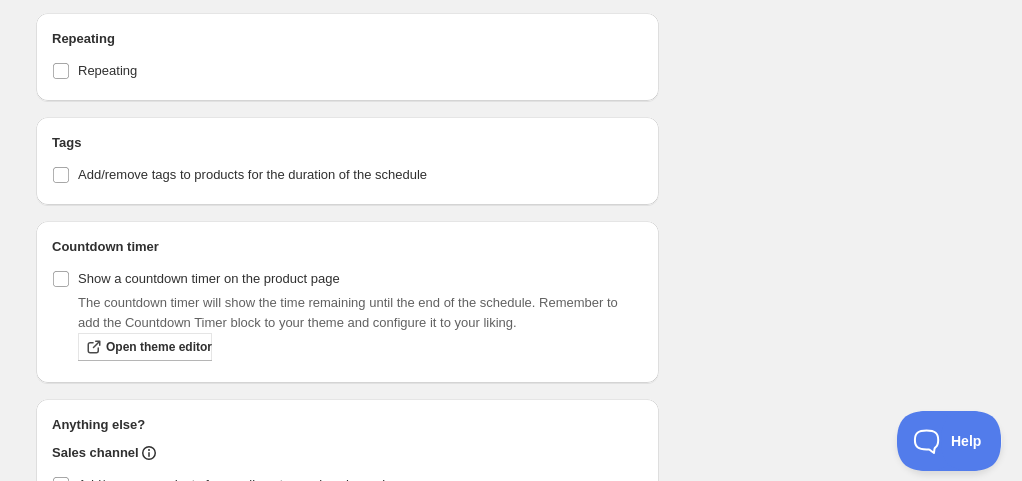 scroll, scrollTop: 1766, scrollLeft: 0, axis: vertical 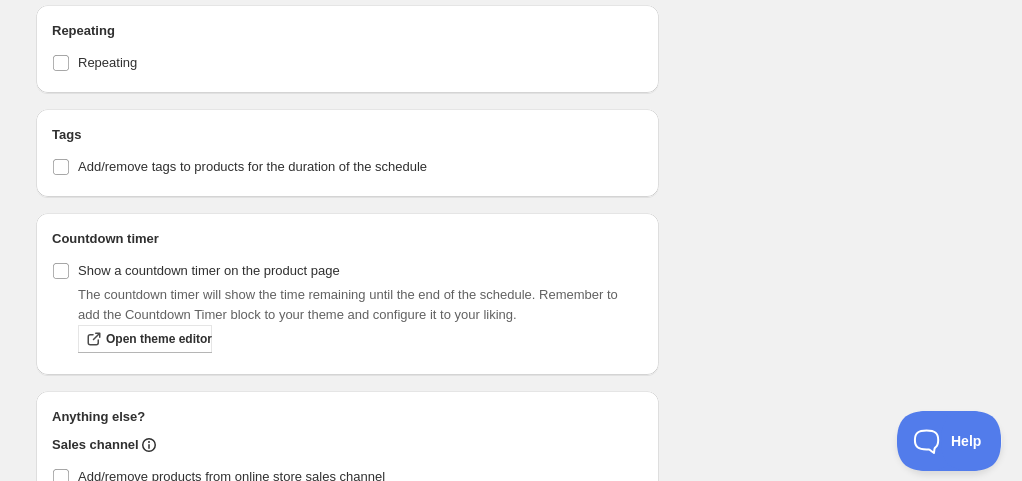 click on "Tags Add/remove tags to products for the duration of the schedule" at bounding box center (347, 153) 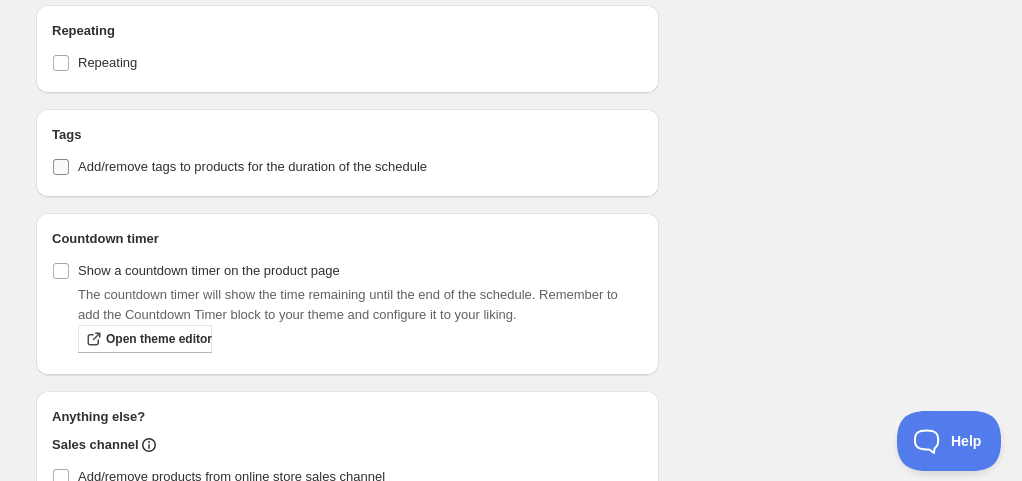 click on "Add/remove tags to products for the duration of the schedule" at bounding box center (252, 167) 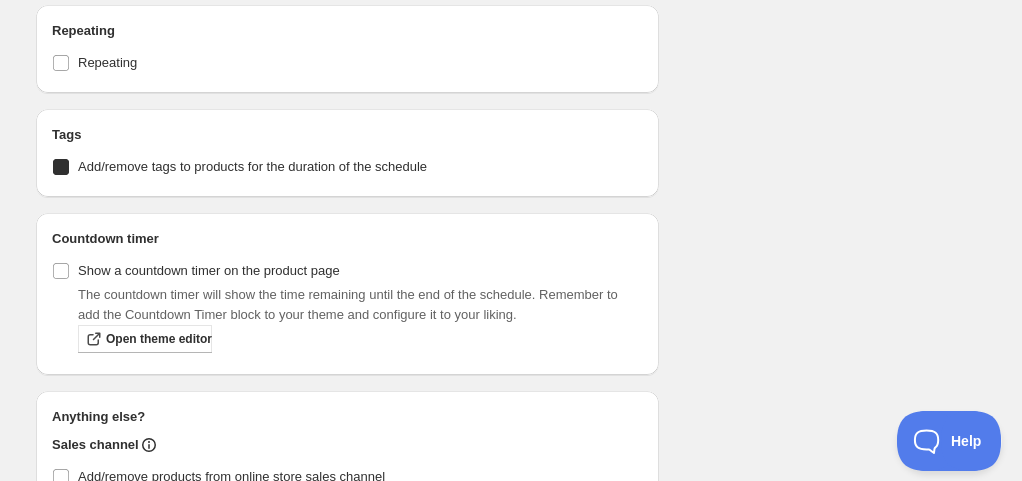 checkbox on "true" 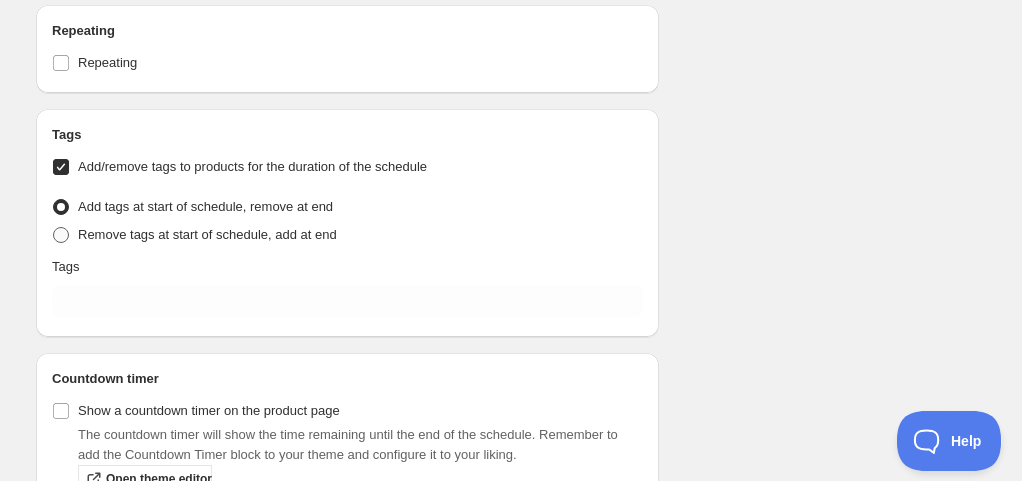 click on "Remove tags at start of schedule, add at end" at bounding box center (207, 234) 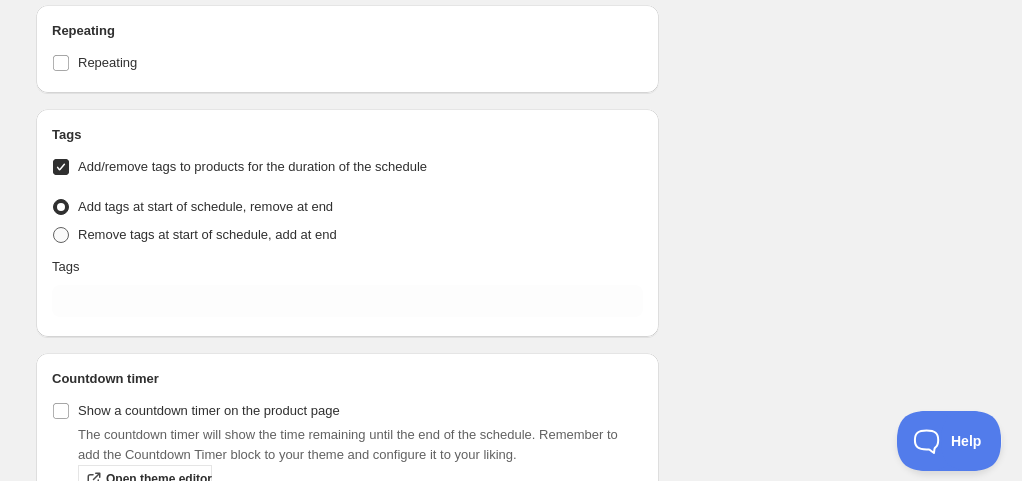 radio on "true" 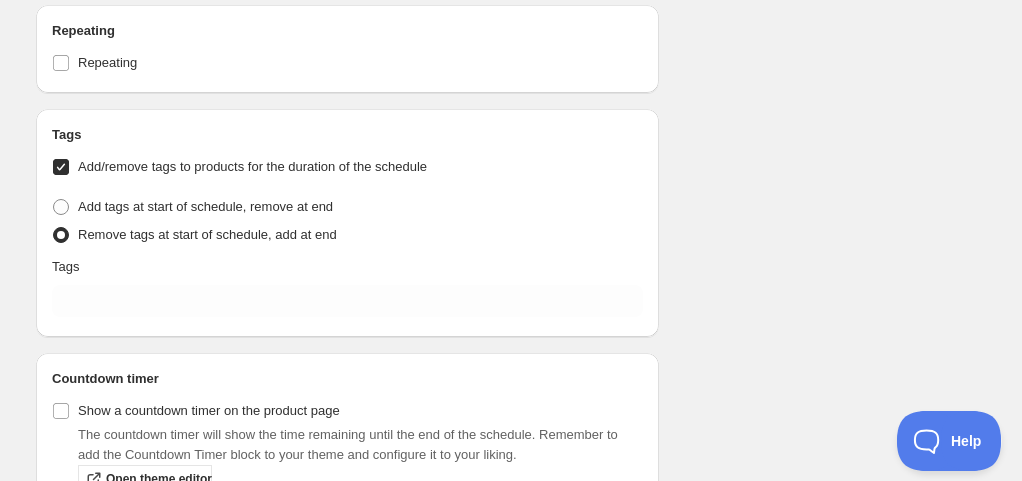 click on "Tags Add/remove tags to products for the duration of the schedule Tag type Add tags at start of schedule, remove at end Remove tags at start of schedule, add at end Tags" at bounding box center [347, 223] 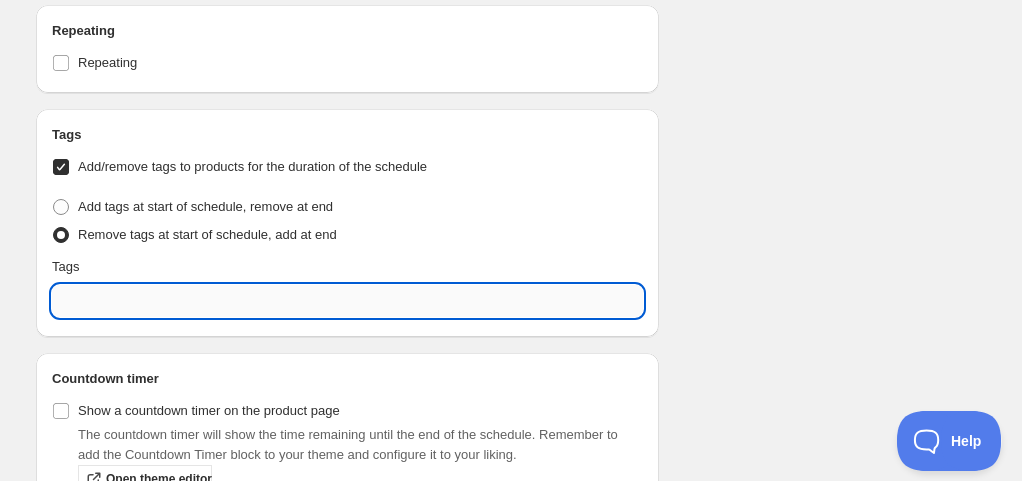 click at bounding box center [347, 301] 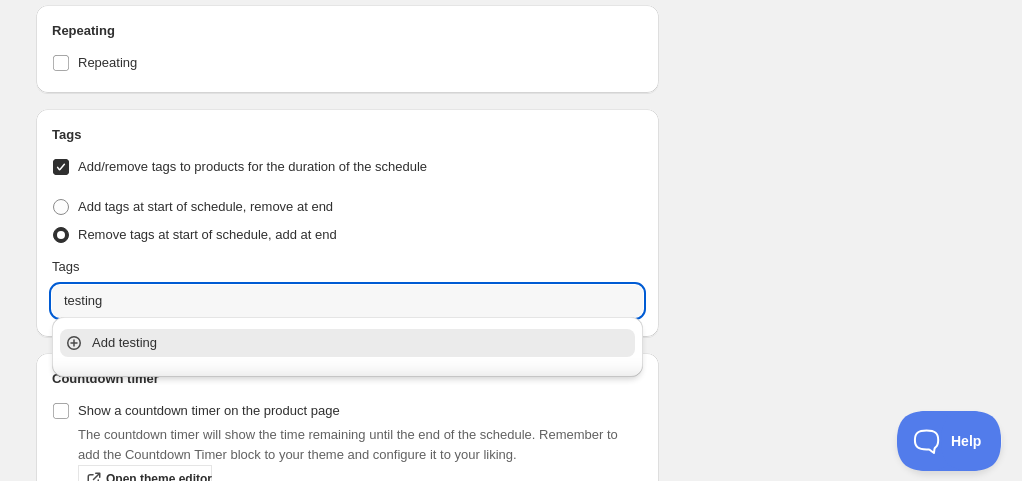 click on "Add testing" at bounding box center (361, 343) 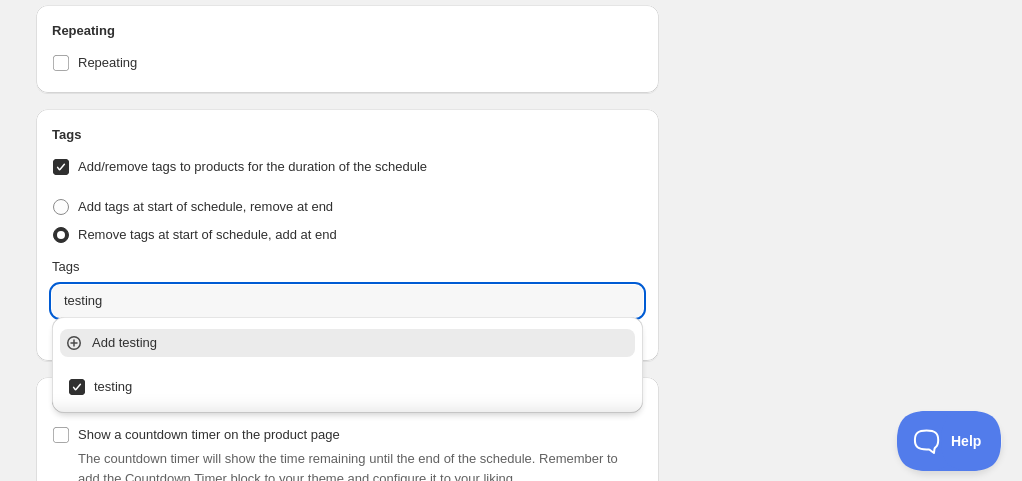 type on "testing" 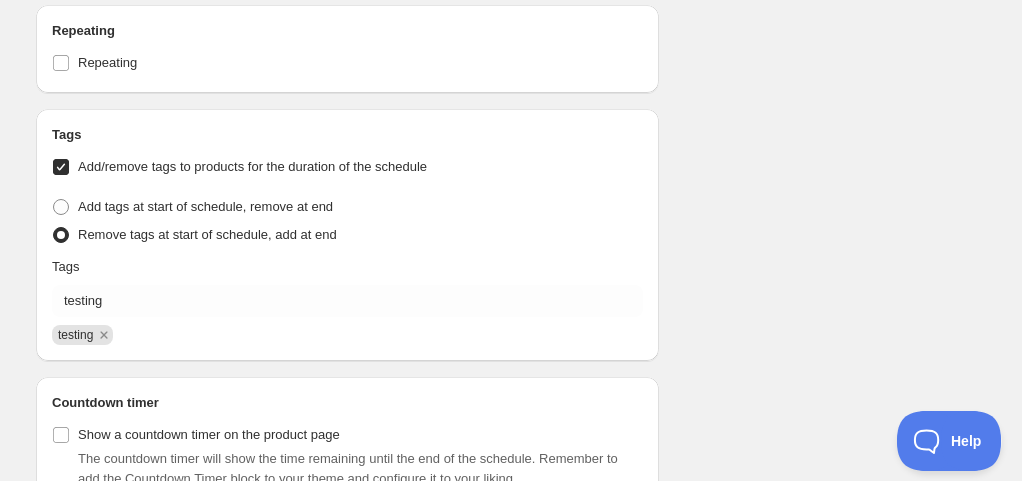 drag, startPoint x: 902, startPoint y: 336, endPoint x: 861, endPoint y: 294, distance: 58.694122 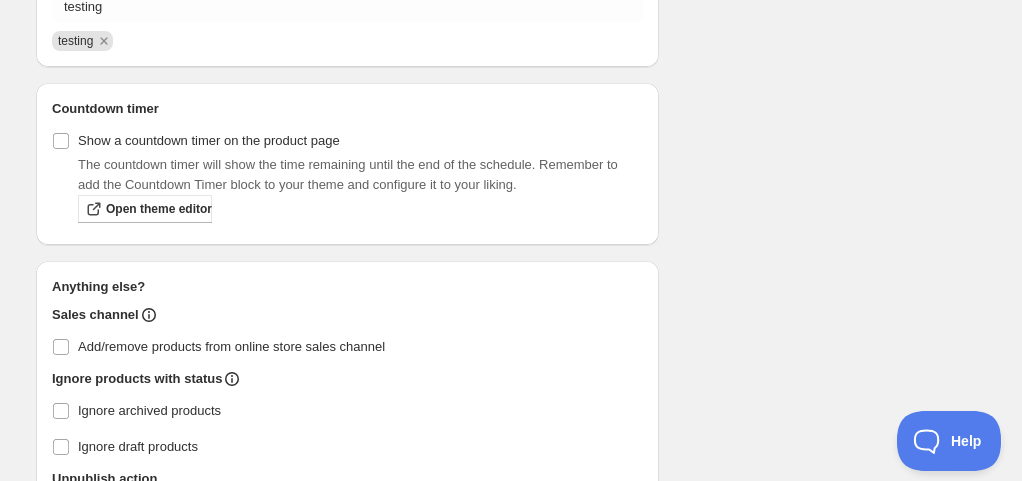 scroll, scrollTop: 2166, scrollLeft: 0, axis: vertical 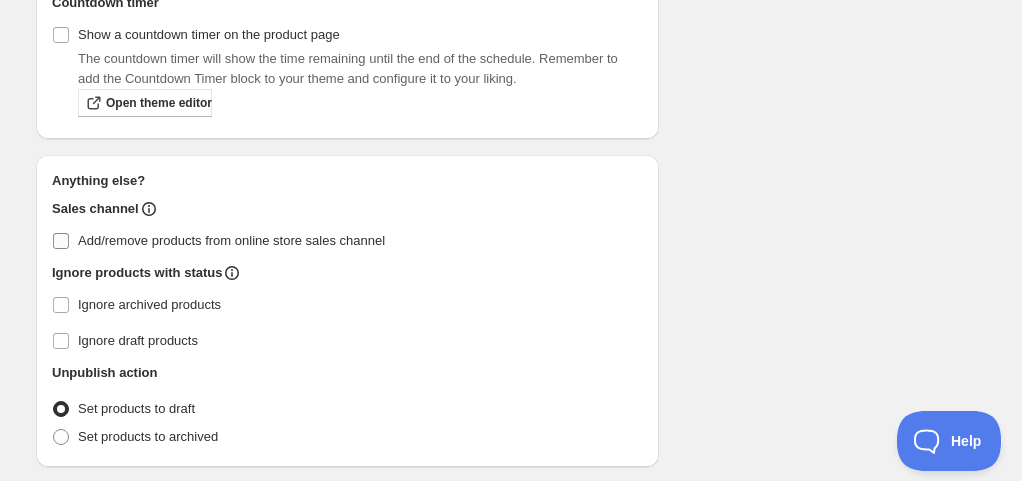 click on "Add/remove products from online store sales channel" at bounding box center [231, 240] 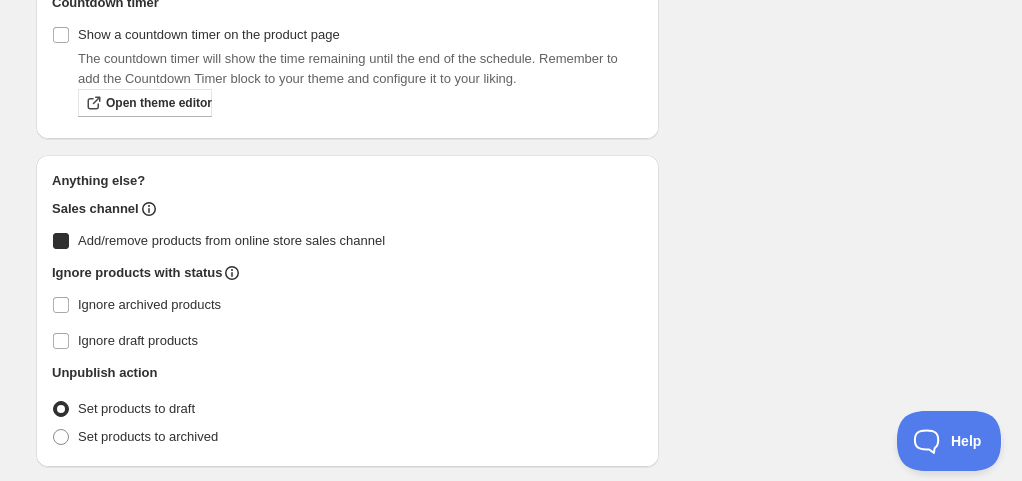 checkbox on "true" 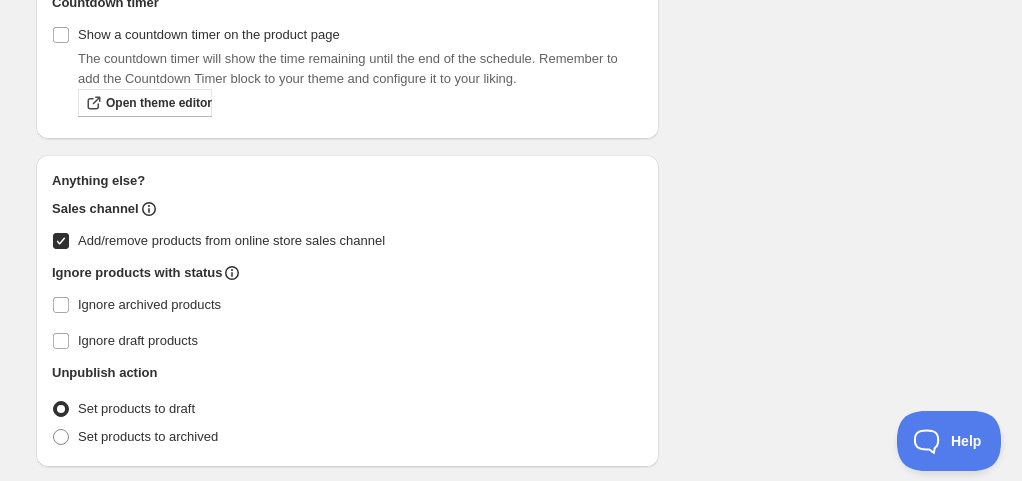 click on "Schedule name Schedule for C825b Your customers won't see this Action Action Publish product(s) Products will be published on the start date Unpublish product(s) Products will be unpublished on the start date Product selection Entity type Specific products Specific collections Specific tags Specific vendors Browse Cubix Square Set ( [NUM] of [NUM] variants selected) Info Draft Cubix Square | 1pc | 1.8L ( [NUM] of [NUM] variants selected) Info Draft Cubix Square | 1pc | 1L ( [NUM] of [NUM] variants selected) Info Draft Cubix Square | 1pc | 650ml ( [NUM] of [NUM] variants selected) Info Draft Divided Lunch Box Squares | 1pc | 550ml ( [NUM] of [NUM] variants selected) Info Draft Divided Lunch Box Squares | 1pc | 550ml ( [NUM] of [NUM] variants selected) Info Draft Giant Eco Bottle with Handle | 1pc | 2L ( [NUM] of [NUM] variants selected) Info Draft Ice Cube Set ( [NUM] of [NUM] variants selected) Info Draft Mastro Frypan - 28cm ( [NUM] of [NUM] variants selected) Success Active Mastro Wok 5.2L - 32cm ( [NUM] of [NUM] variants selected) Success Active" at bounding box center [503, -797] 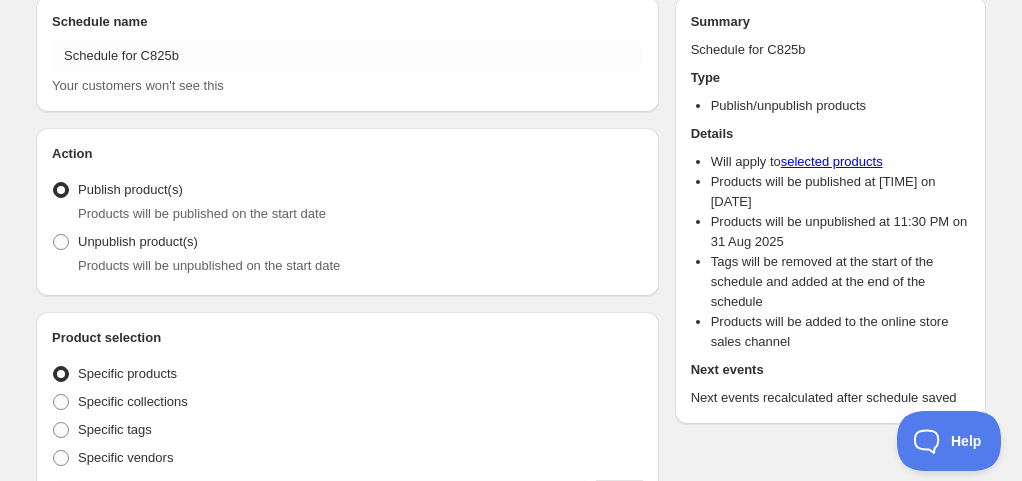 scroll, scrollTop: 0, scrollLeft: 0, axis: both 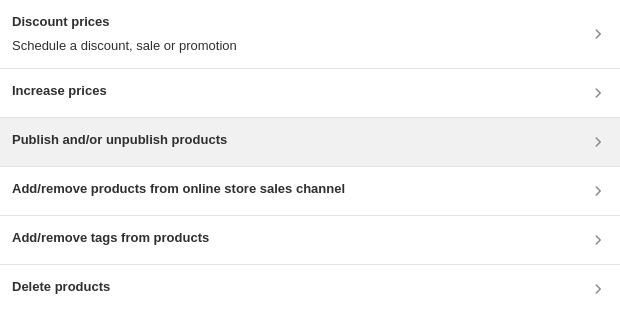 click on "Publish and/or unpublish products" at bounding box center (119, 140) 